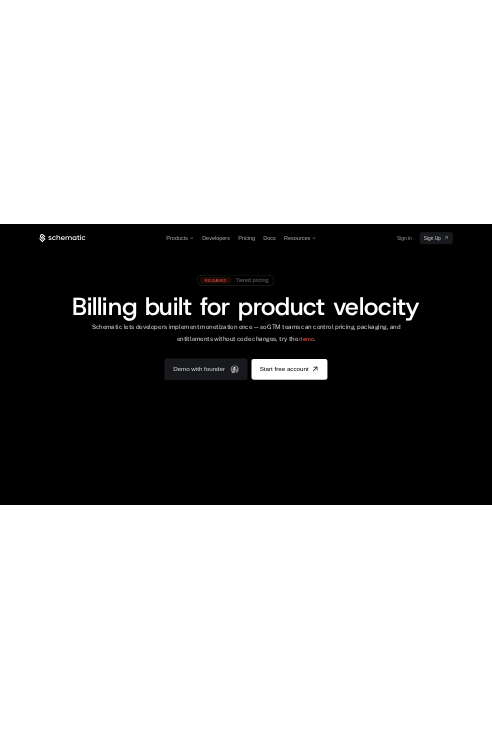 scroll, scrollTop: 0, scrollLeft: 0, axis: both 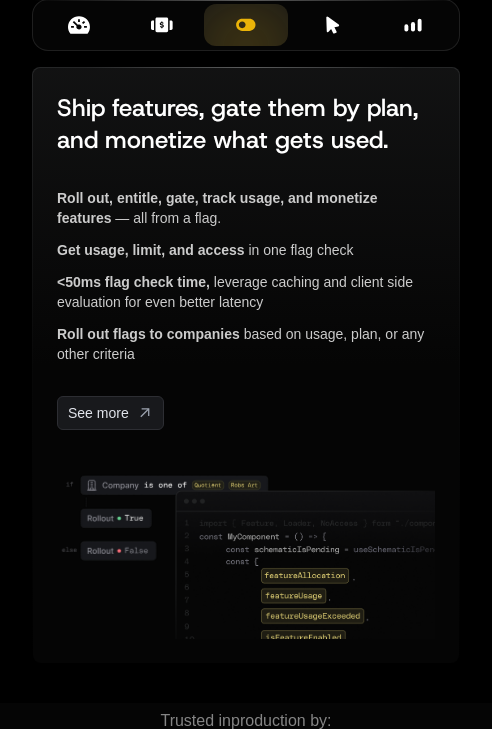 click 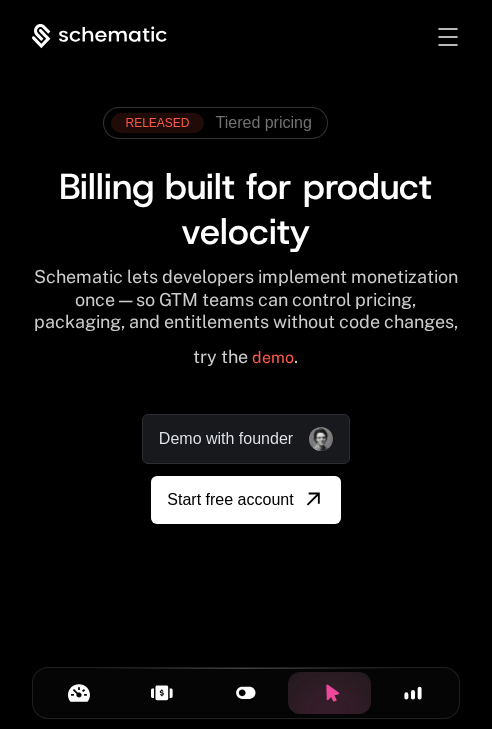 scroll, scrollTop: 668, scrollLeft: 0, axis: vertical 